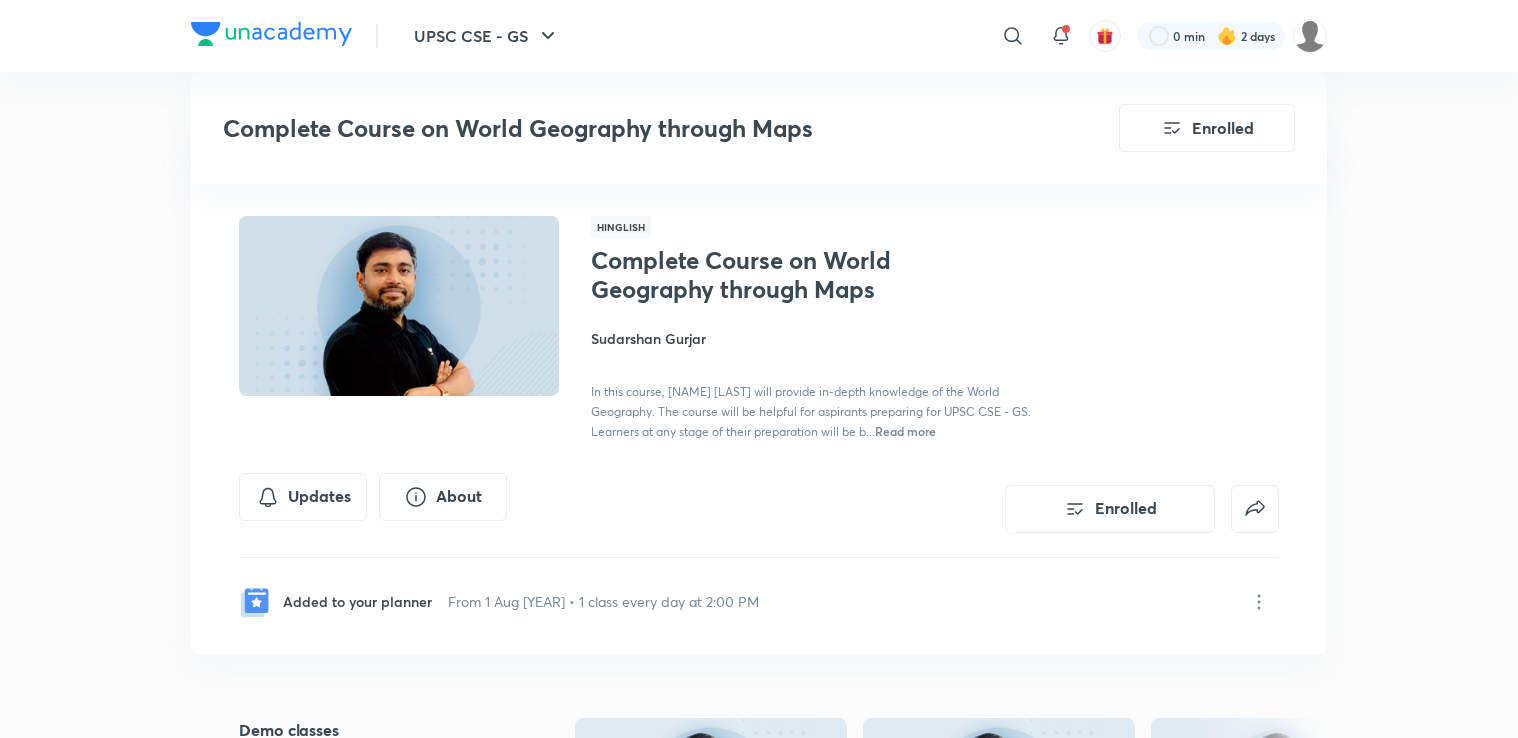 scroll, scrollTop: 1334, scrollLeft: 0, axis: vertical 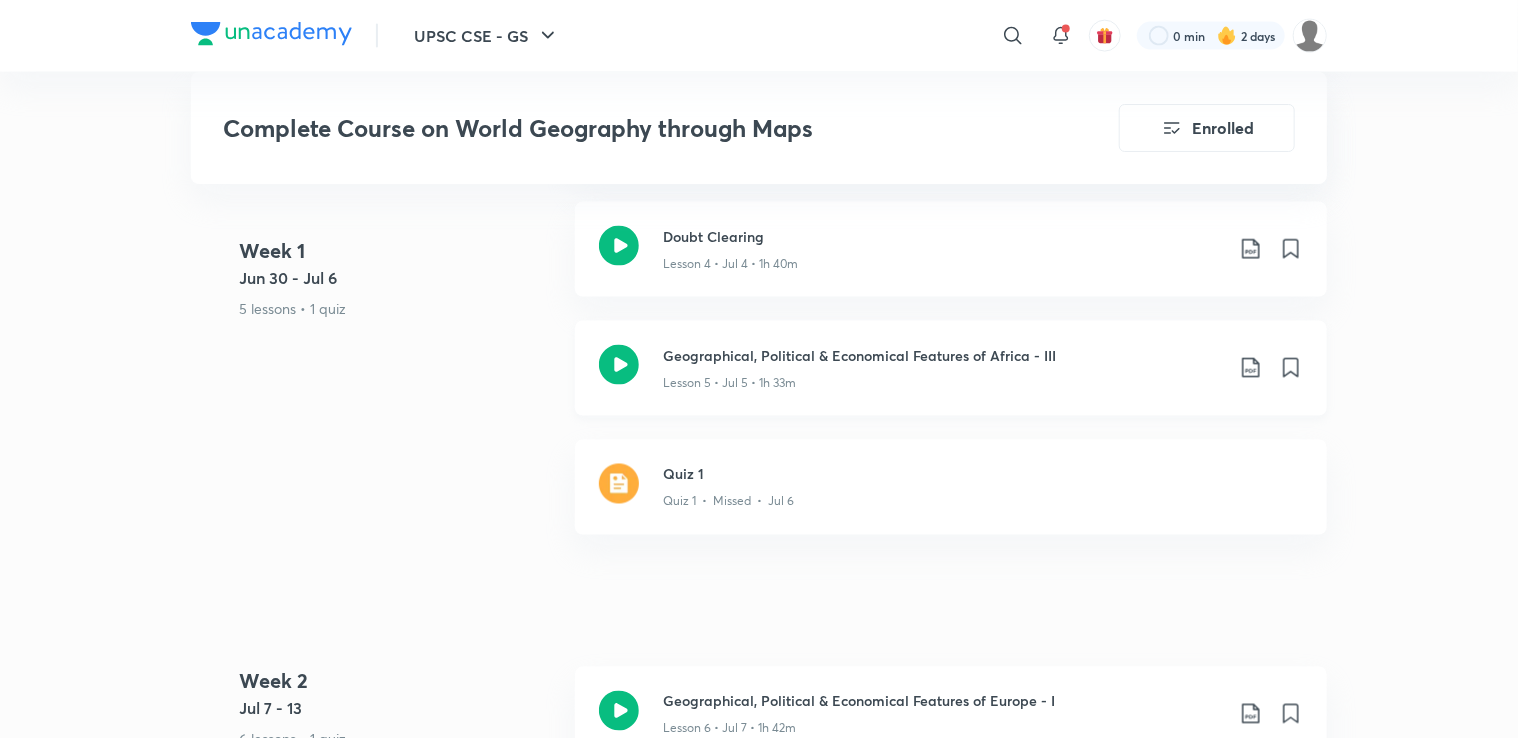 click on "Lesson 5     •     Jul 5     •     1h 33m" at bounding box center (729, 383) 